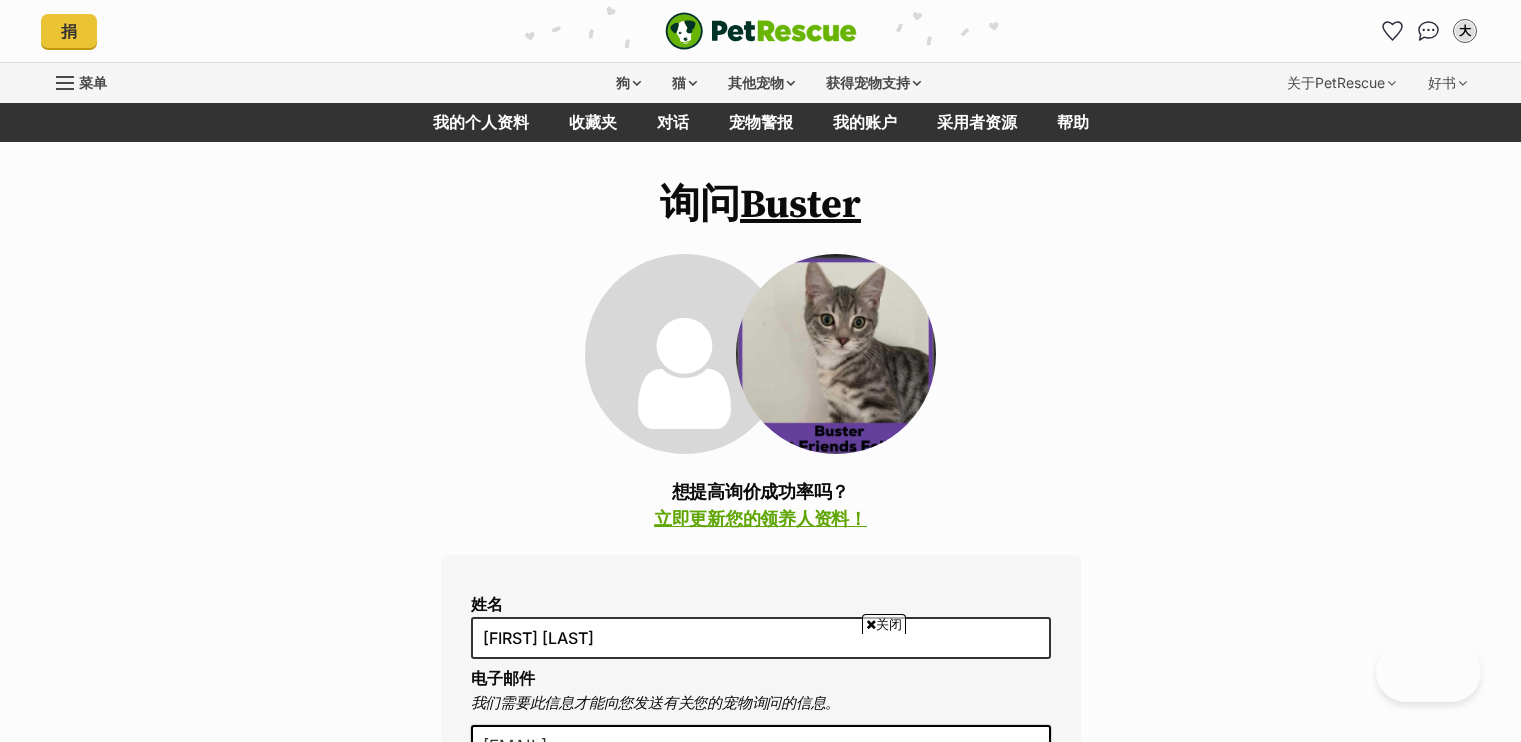 scroll, scrollTop: 1800, scrollLeft: 0, axis: vertical 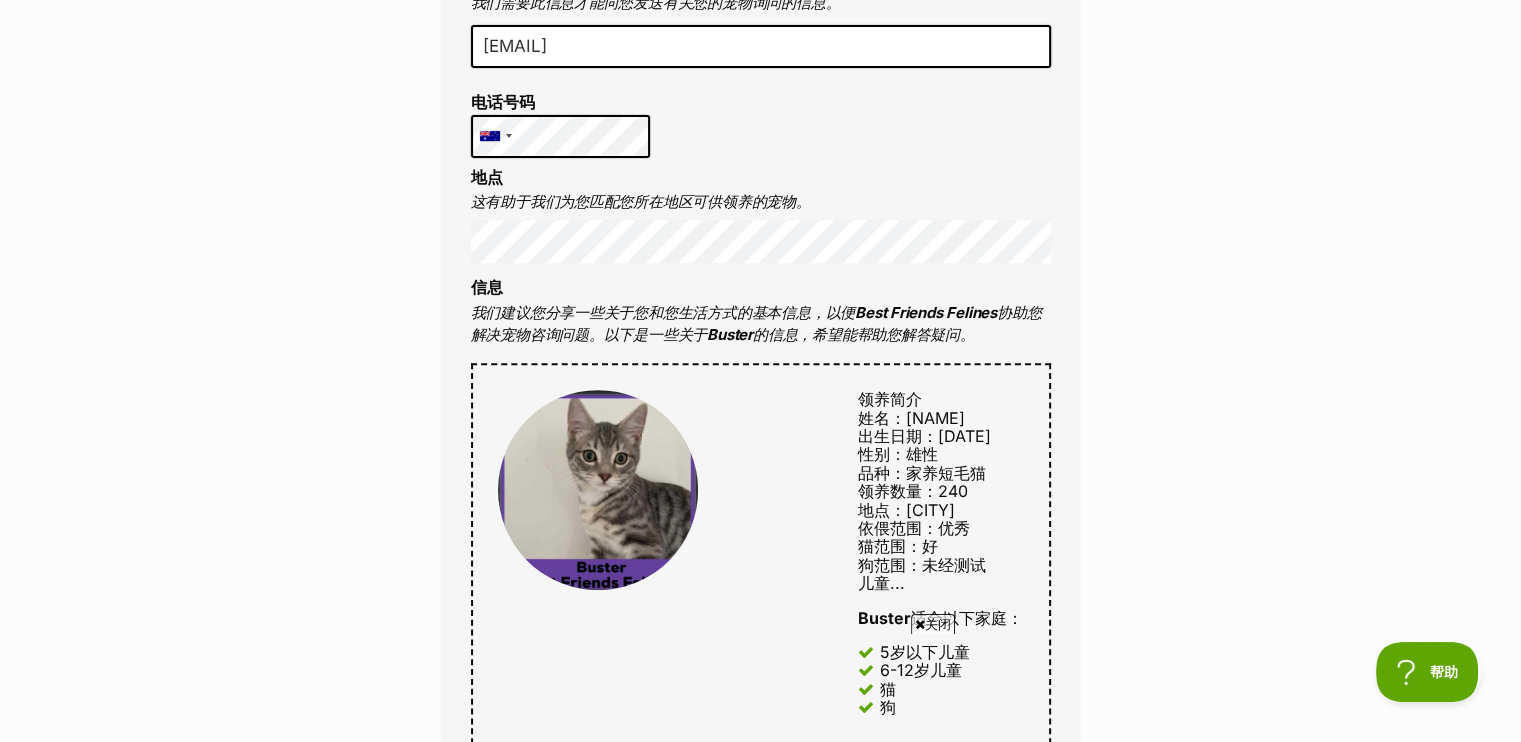 click on "询问 Buster
想提高询价成功率吗？
立即更新您的领养人资料！
姓名 XiaoBo Liu
电子邮件
我们需要此信息才能向您发送有关您的宠物询问的信息。
lxb2ty@gmail.com
电话号码 United States +1 United Kingdom +44 Afghanistan (‫افغانستان‬‎) +93 Albania (Shqipëri) +355 Algeria (‫الجزائر‬‎) +213 American Samoa +1684 Andorra +376 Angola +244 Anguilla +1264 Antigua and Barbuda +1268 Argentina +54 Armenia (Հայաստան) +374 Aruba +297 Australia +61 Austria (Österreich) +43 Azerbaijan (Azərbaycan) +994 Bahamas +1242 Bahrain (‫البحرين‬‎) +973 Bangladesh (বাংলাদেশ) +880 Barbados +1246 Belarus (Беларусь) +375 Belgium (België) +32 Belize +501 Benin (Bénin) +229 Bermuda +1441 Bhutan (འབྲུག) +975 Bolivia +591 Bosnia and Herzegovina (Босна и Херцеговина) +387 Botswana +267 Brazil (Brasil) +55 British Indian Ocean Territory +246 +1284" at bounding box center (760, 689) 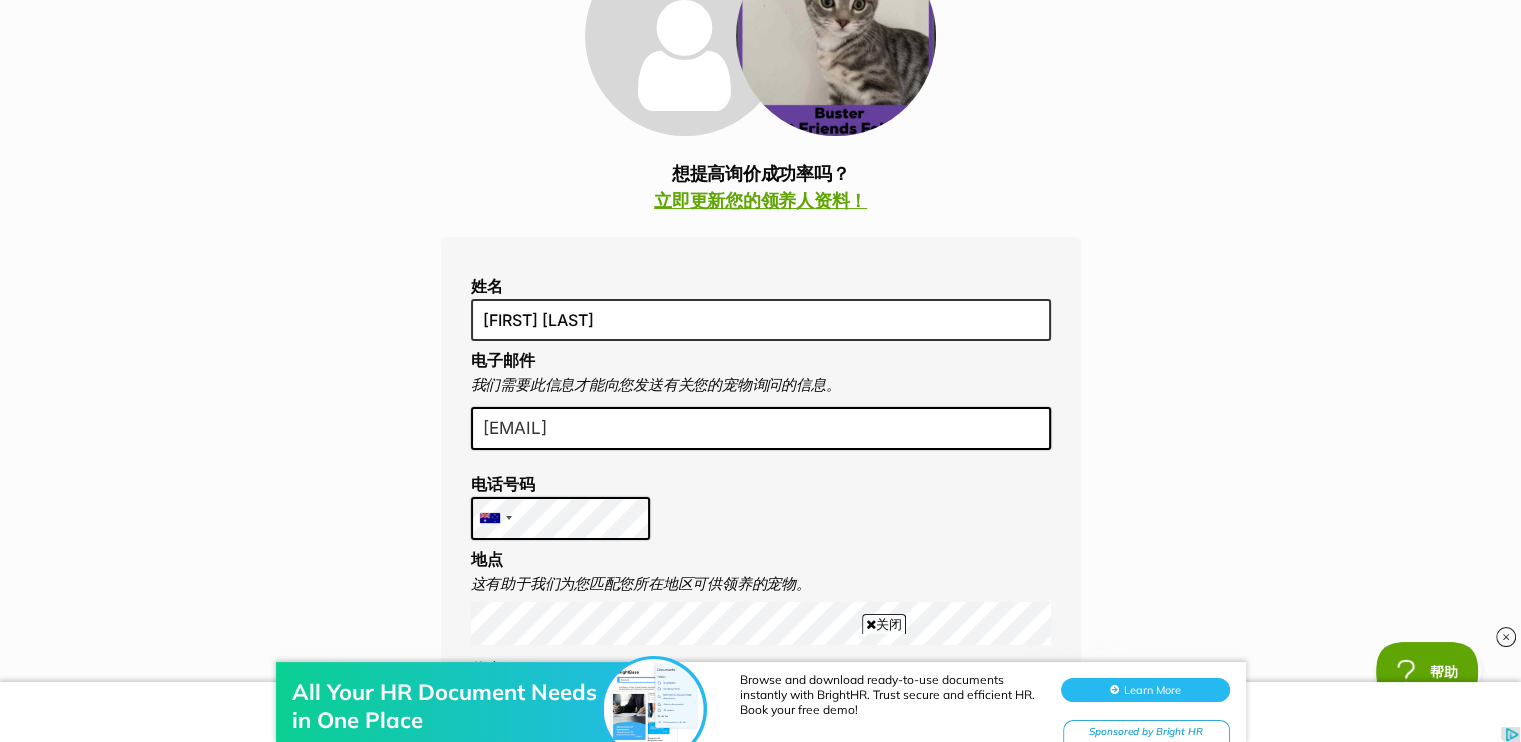 scroll, scrollTop: 600, scrollLeft: 0, axis: vertical 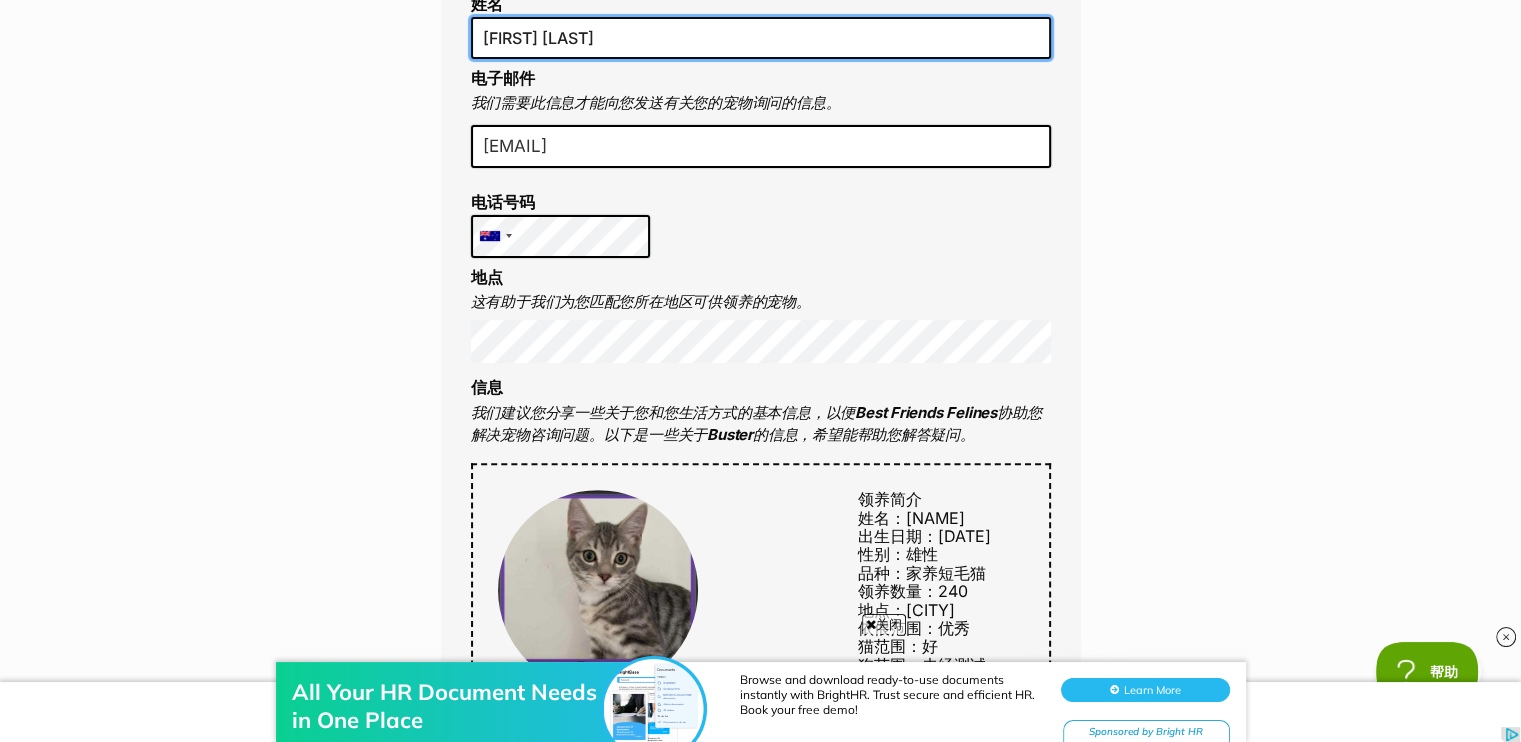 drag, startPoint x: 579, startPoint y: 41, endPoint x: 420, endPoint y: 68, distance: 161.27615 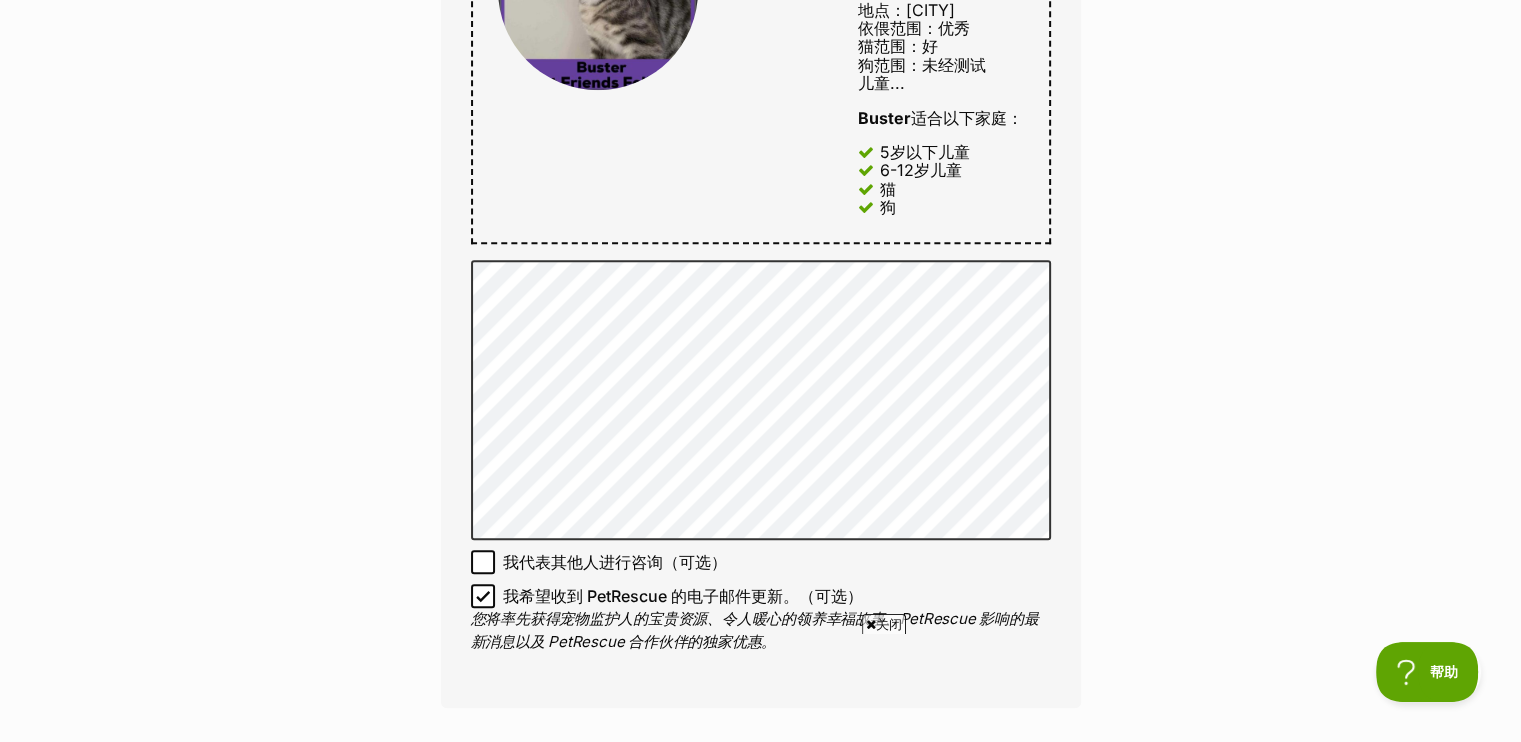 scroll, scrollTop: 0, scrollLeft: 0, axis: both 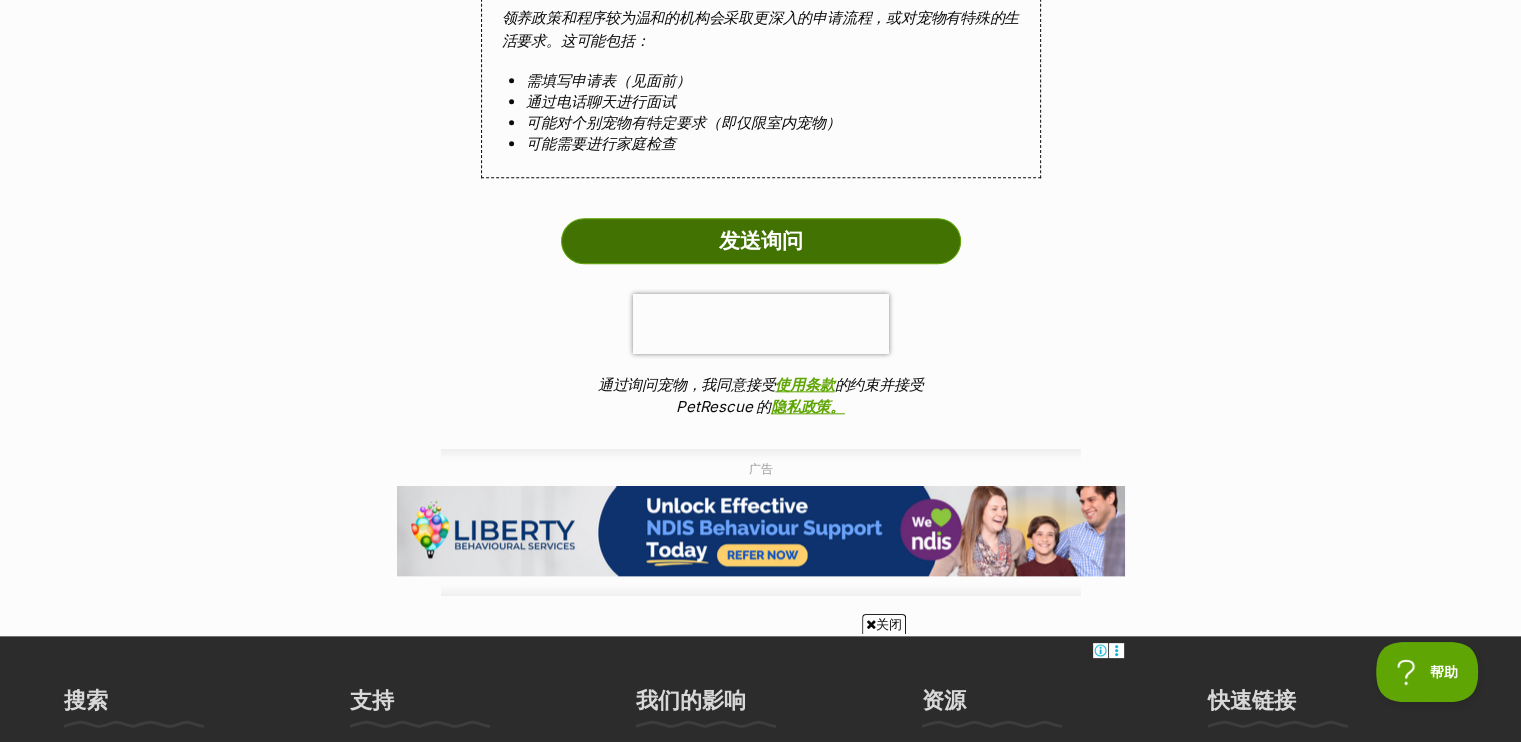 type on "[FIRST] [LAST]" 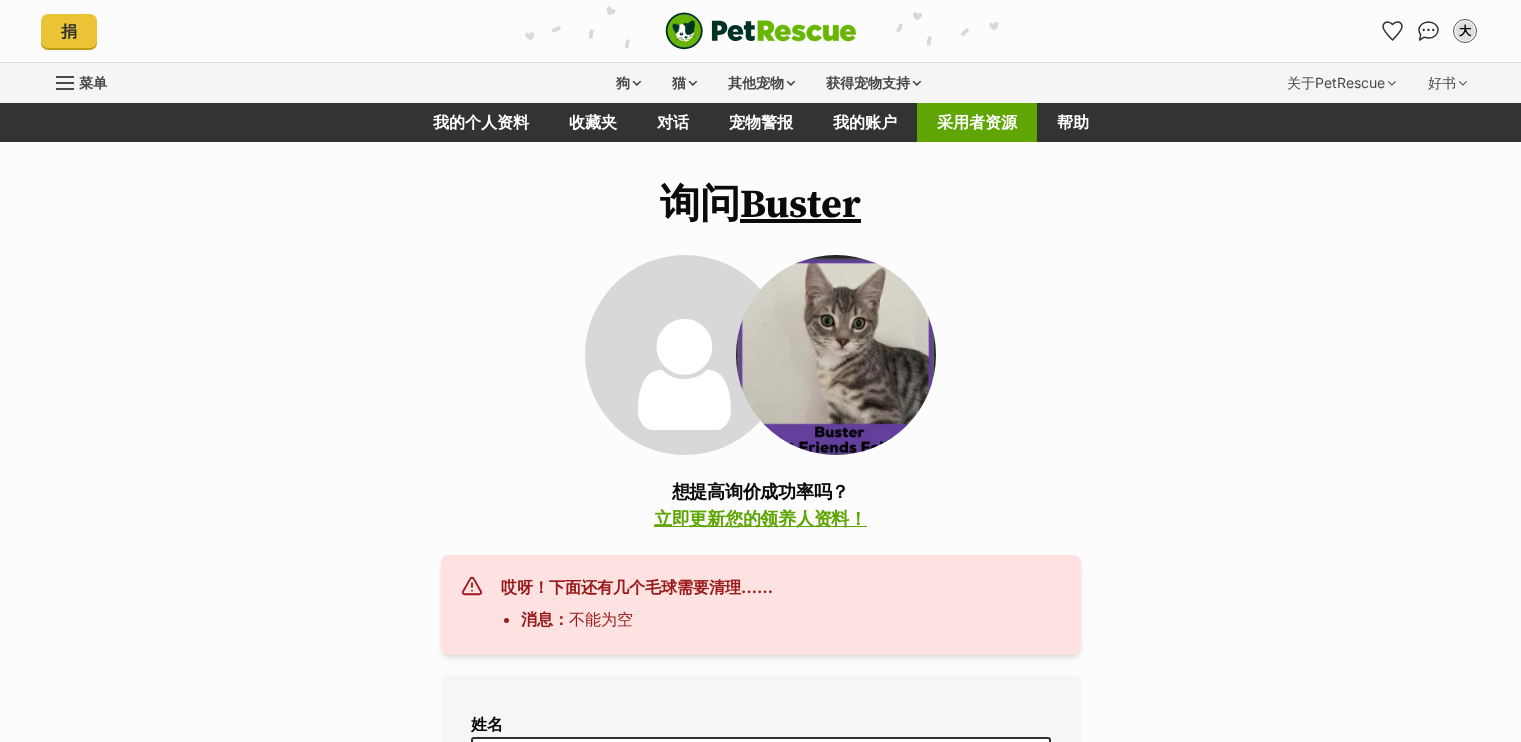 scroll, scrollTop: 0, scrollLeft: 0, axis: both 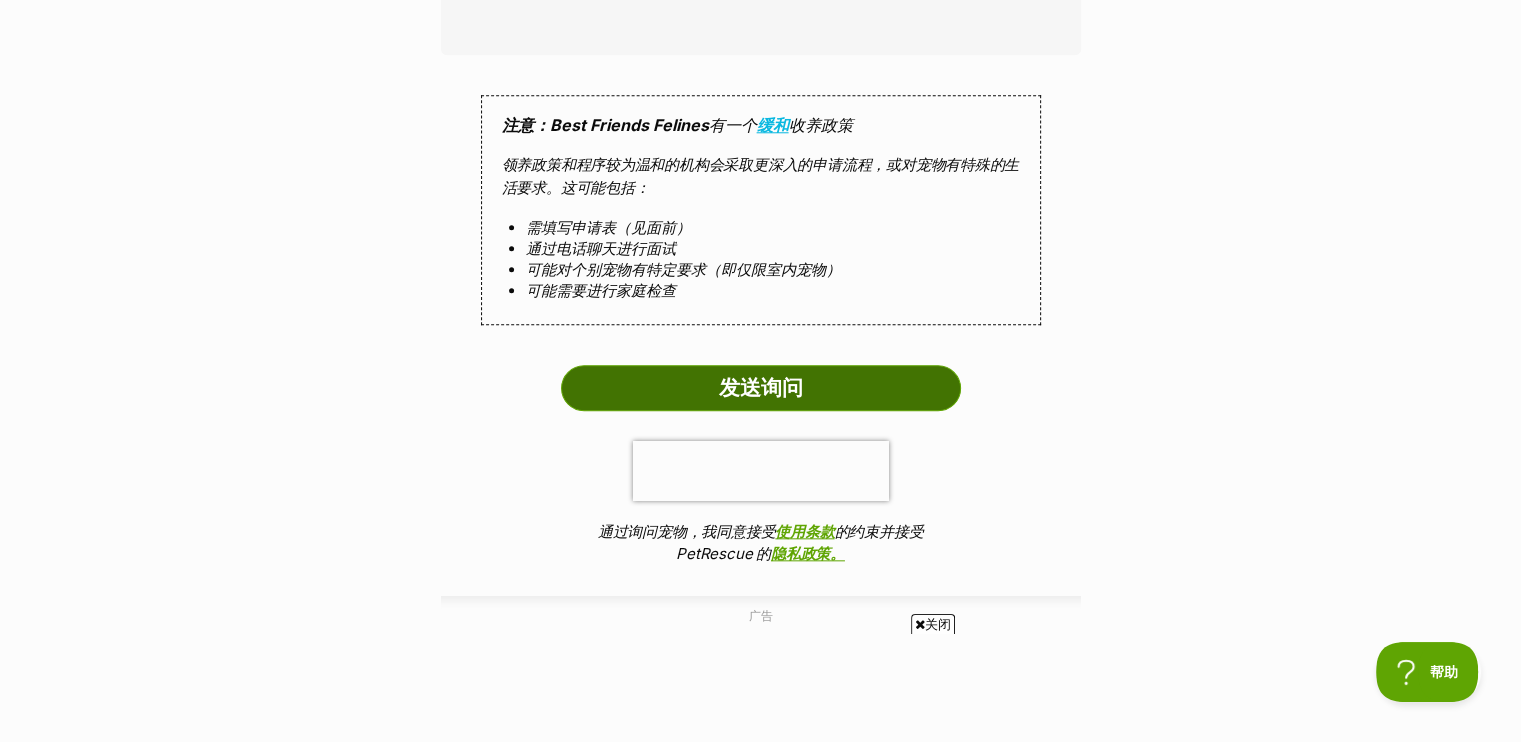 click on "发送询问" at bounding box center (761, 388) 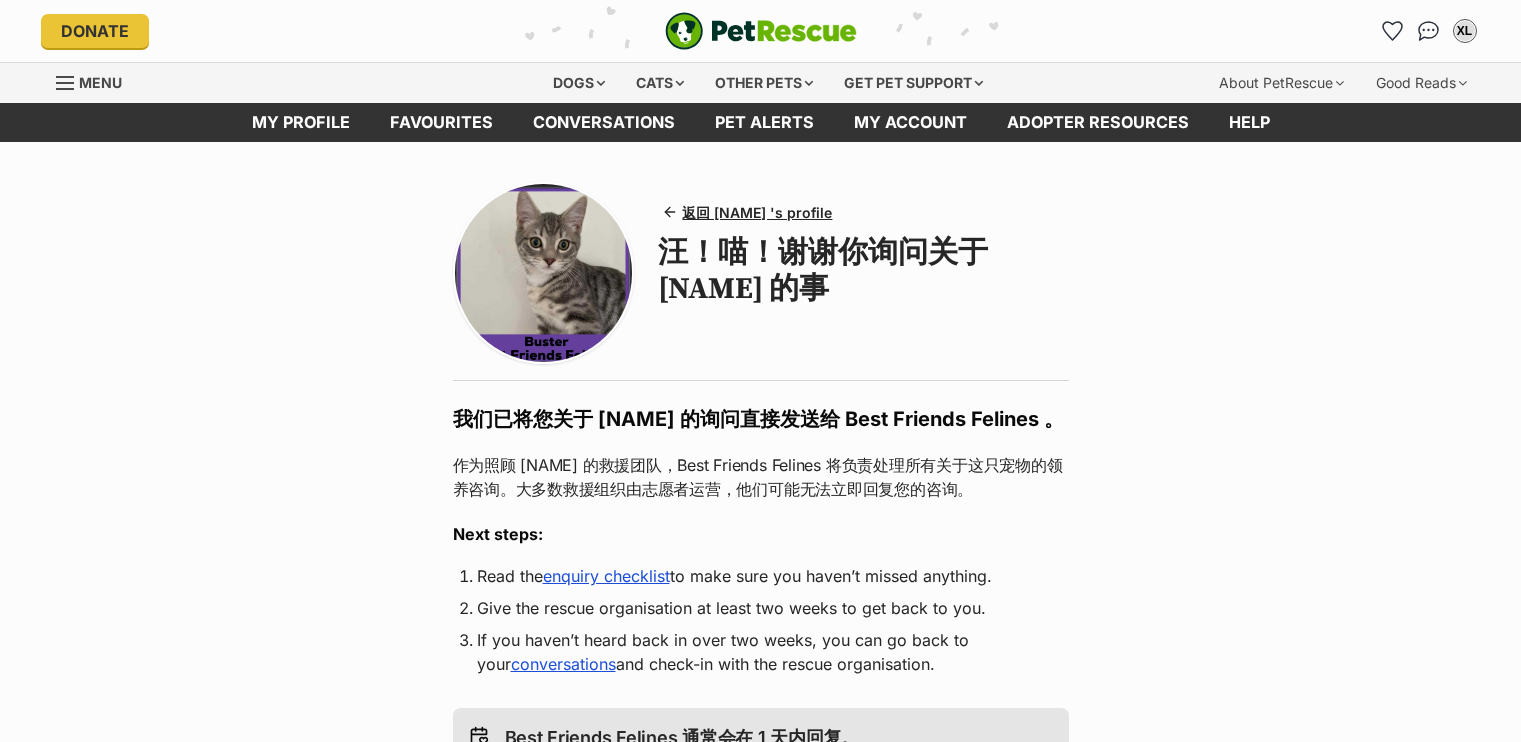 scroll, scrollTop: 0, scrollLeft: 0, axis: both 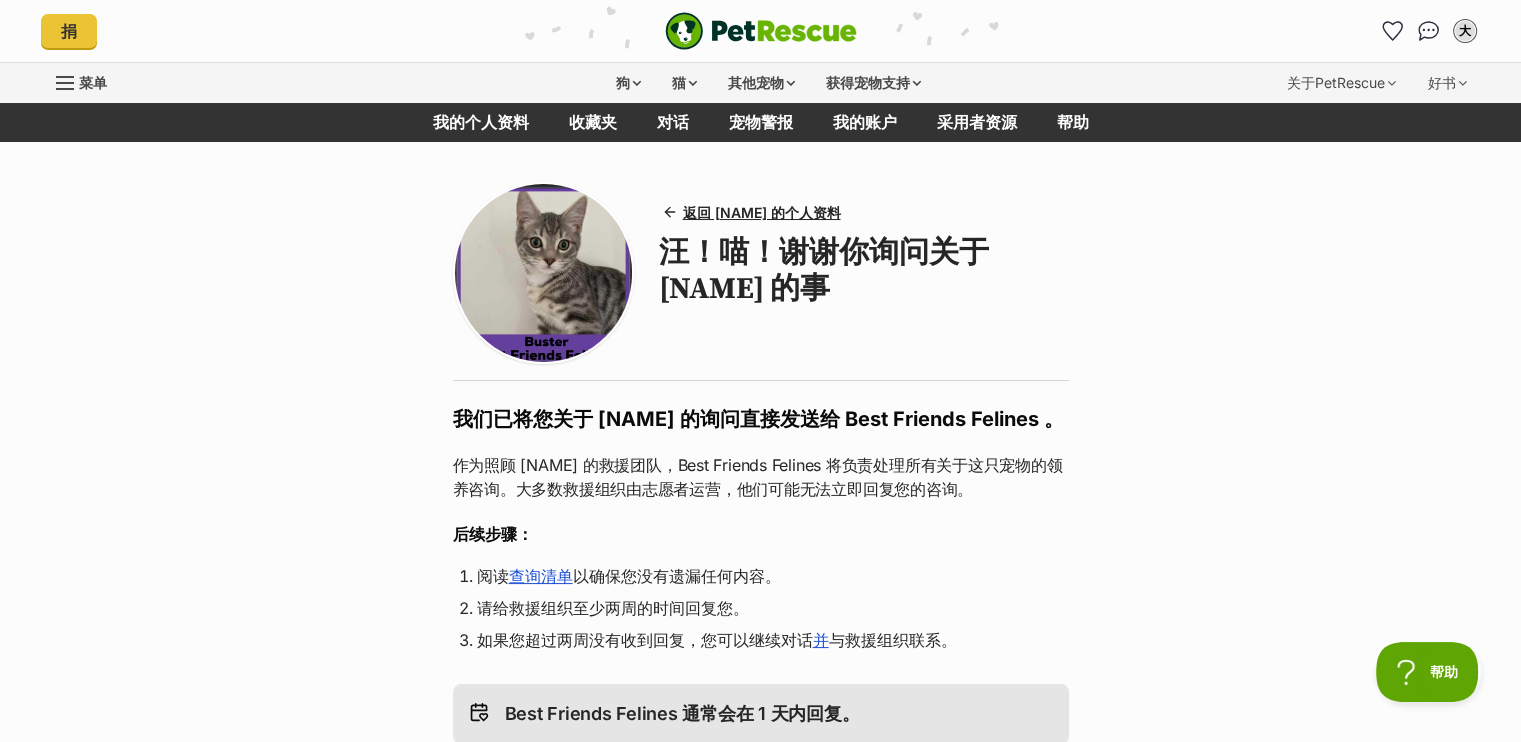 click at bounding box center (544, 273) 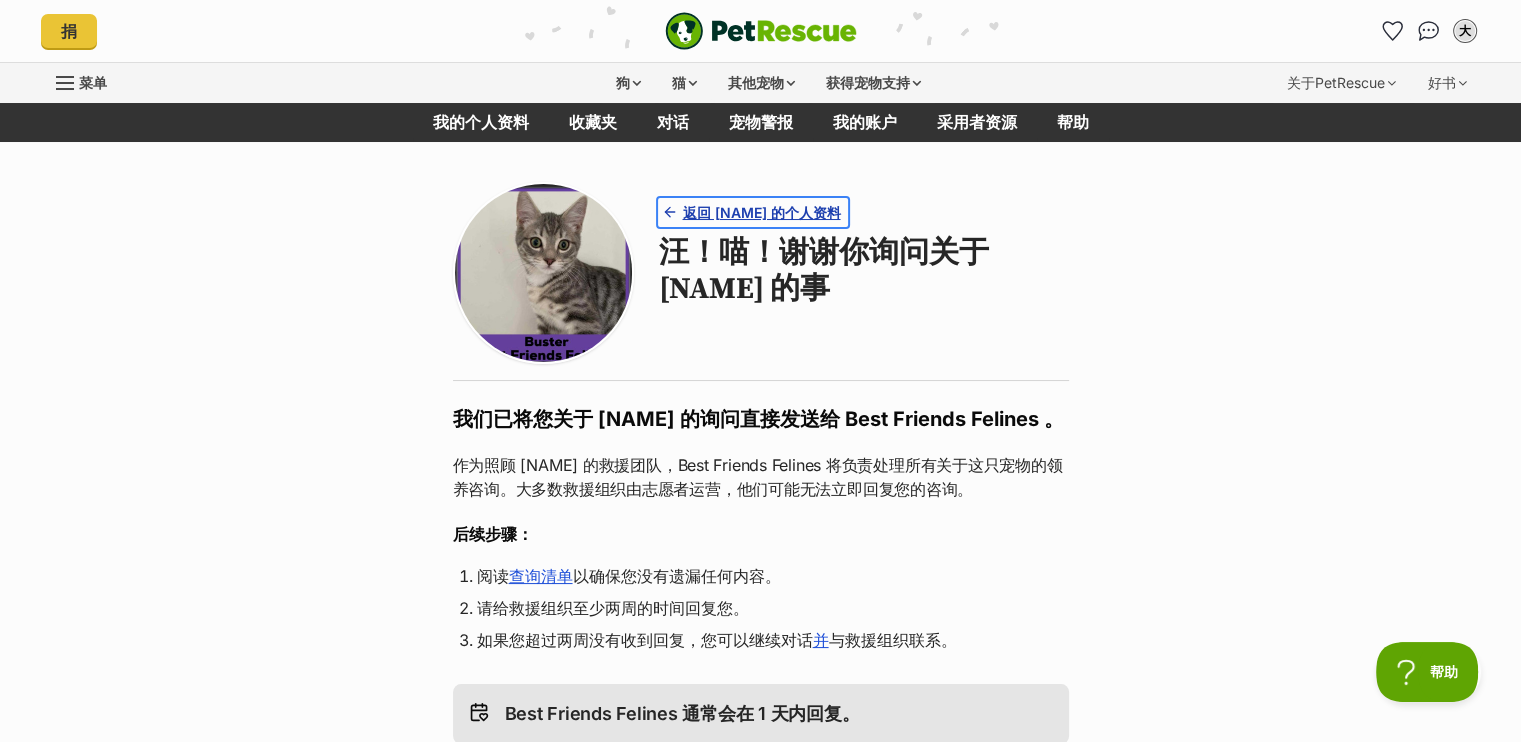 click on "返回 Buster 的个人资料" at bounding box center [761, 212] 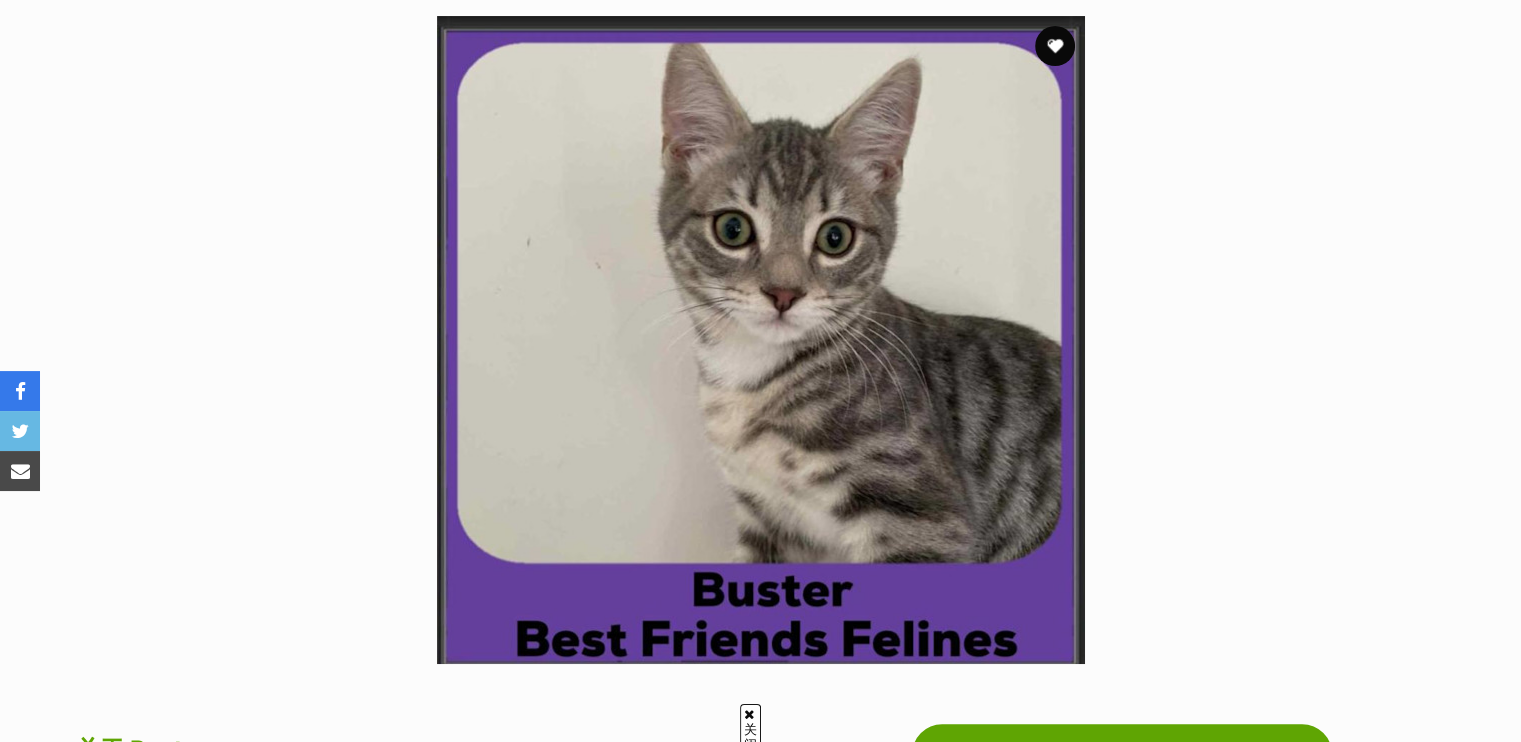 scroll, scrollTop: 400, scrollLeft: 0, axis: vertical 